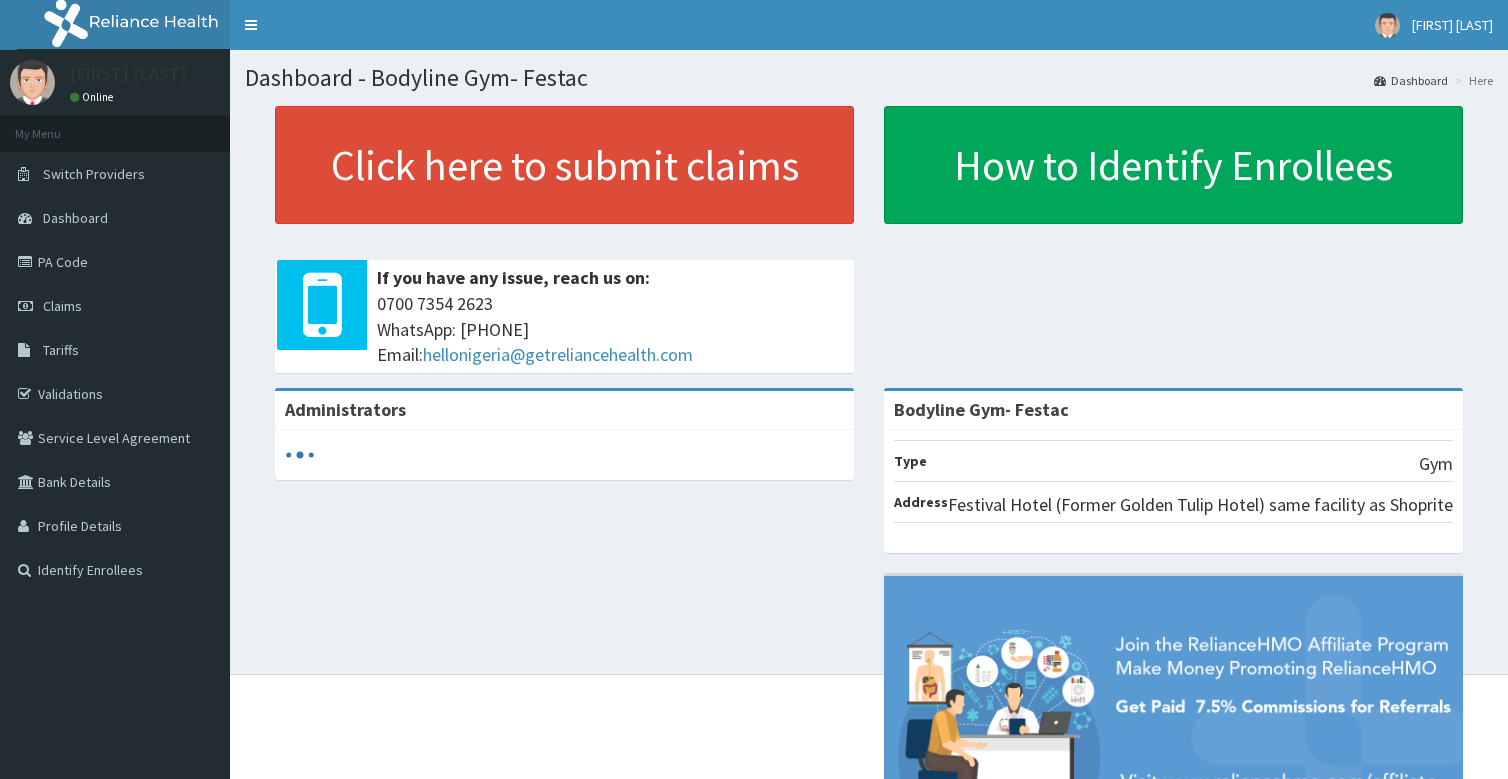 scroll, scrollTop: 0, scrollLeft: 0, axis: both 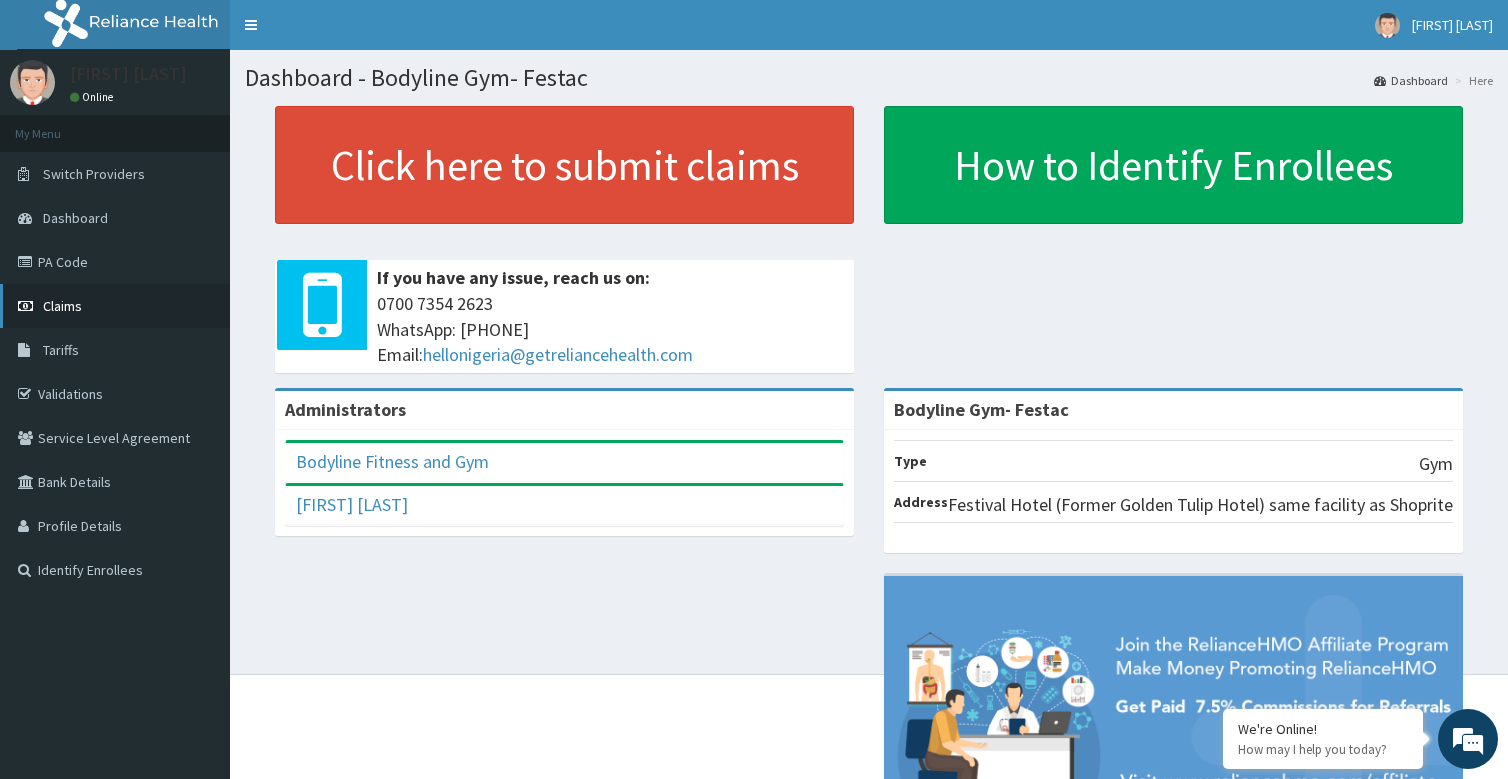 click on "Claims" at bounding box center (62, 306) 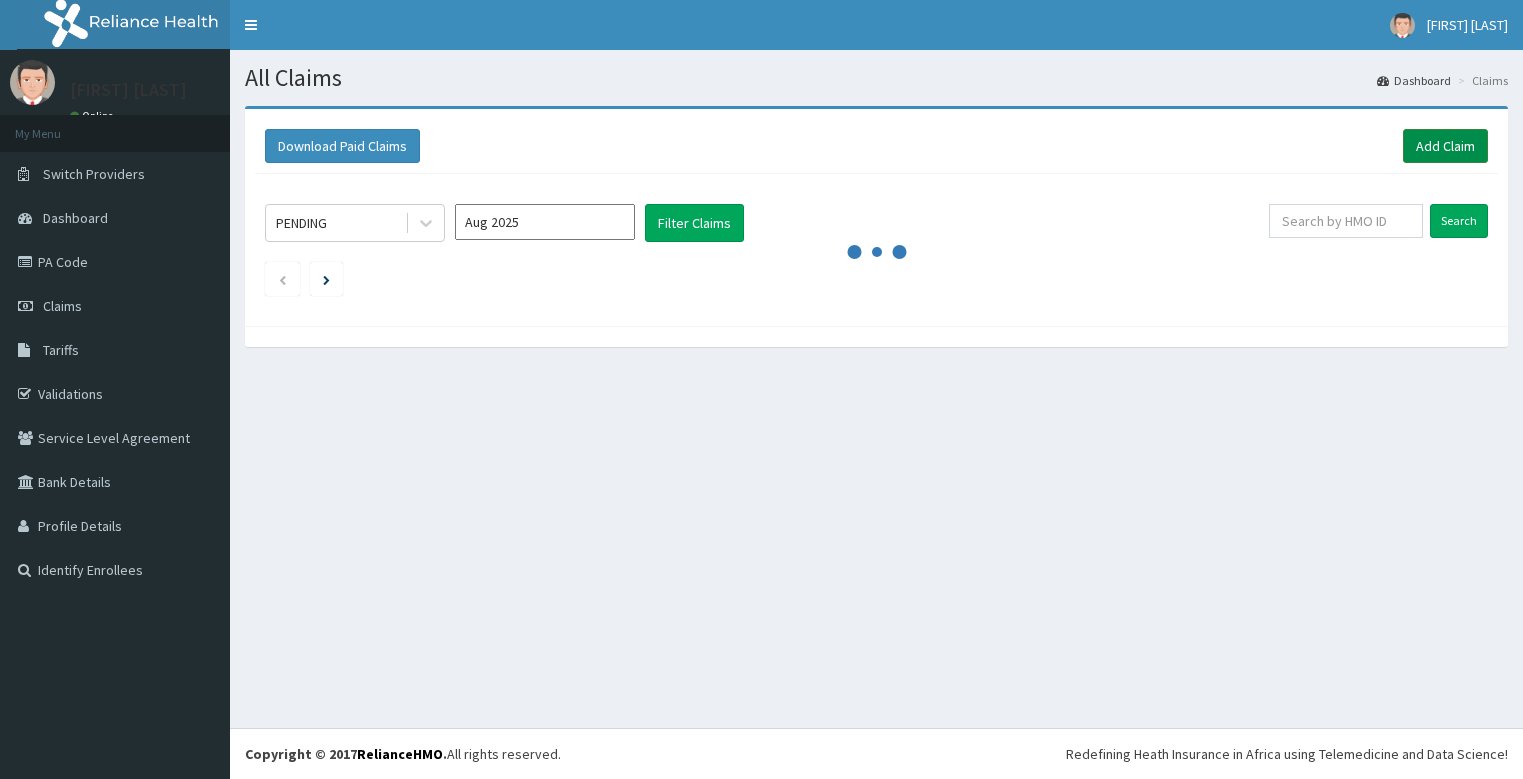 scroll, scrollTop: 0, scrollLeft: 0, axis: both 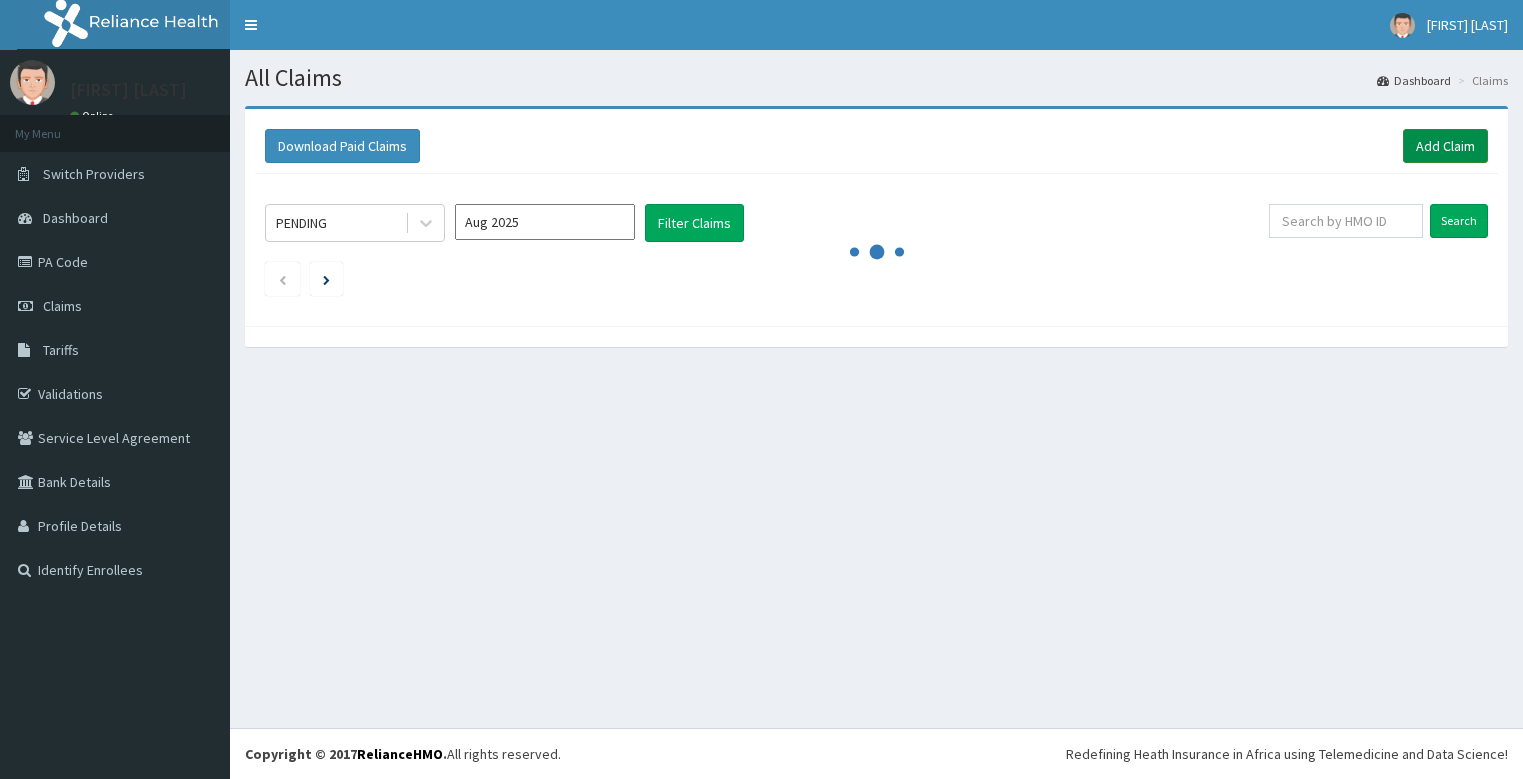 click on "Add Claim" at bounding box center (1445, 146) 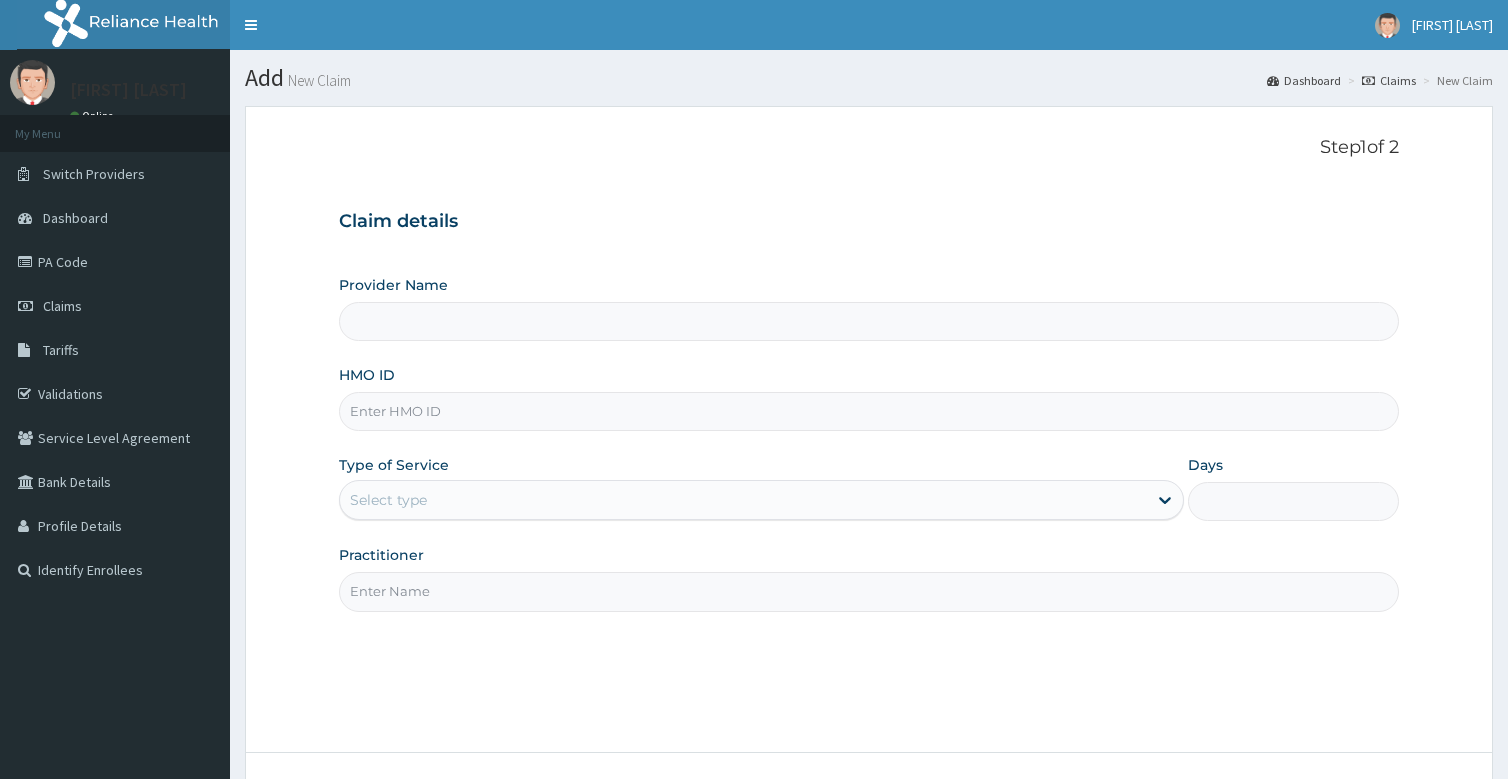 type on "Bodyline Gym- Festac" 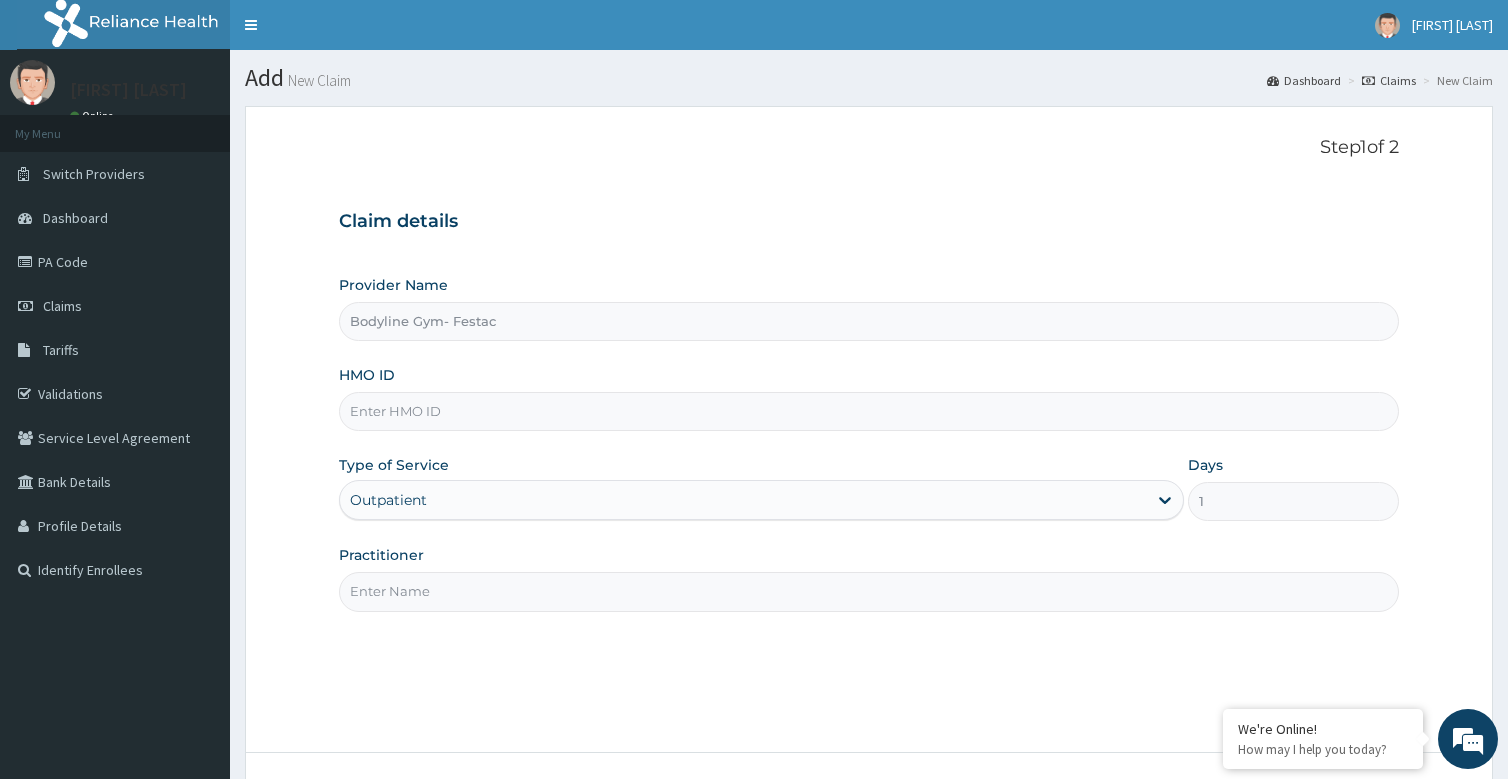 scroll, scrollTop: 0, scrollLeft: 0, axis: both 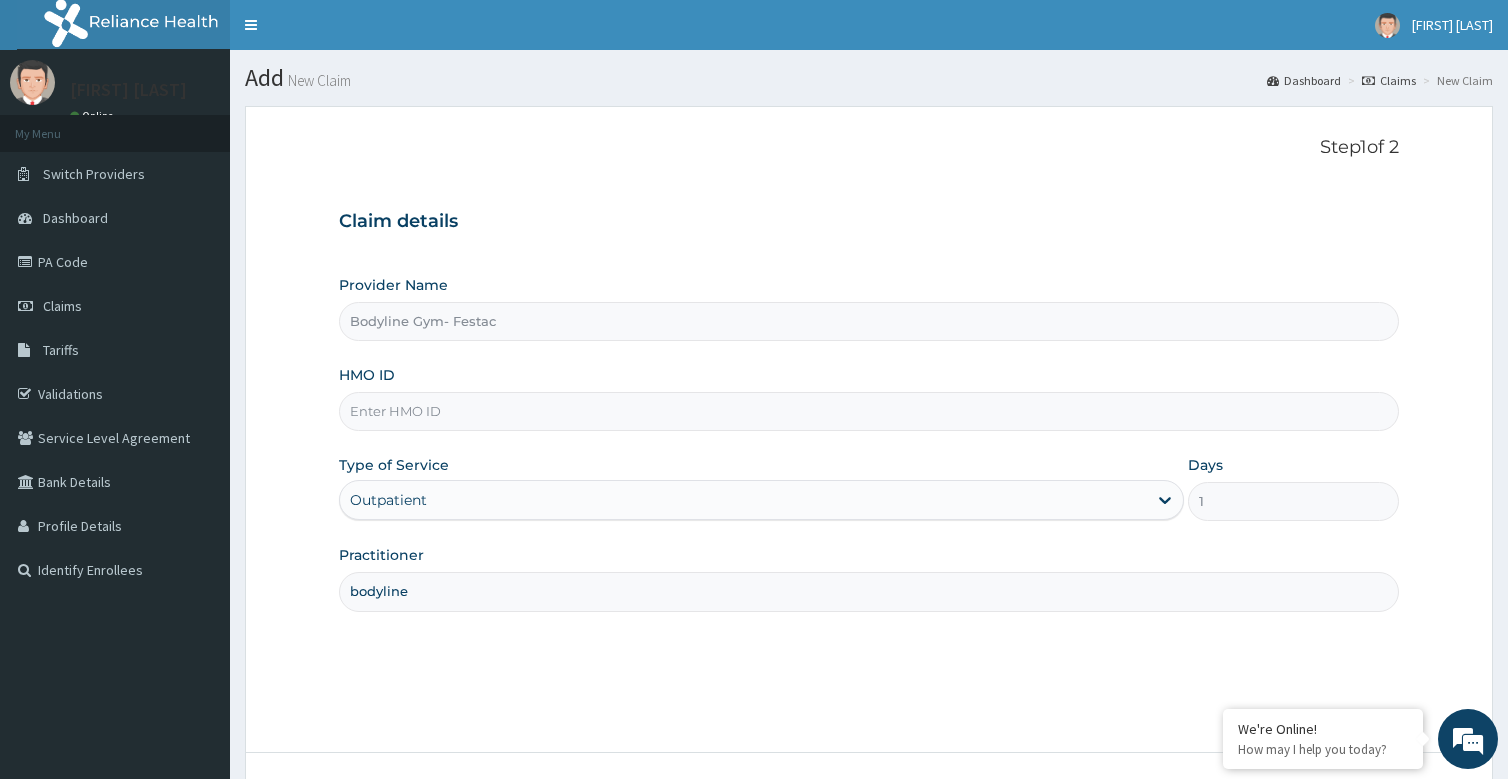 type on "bodyline" 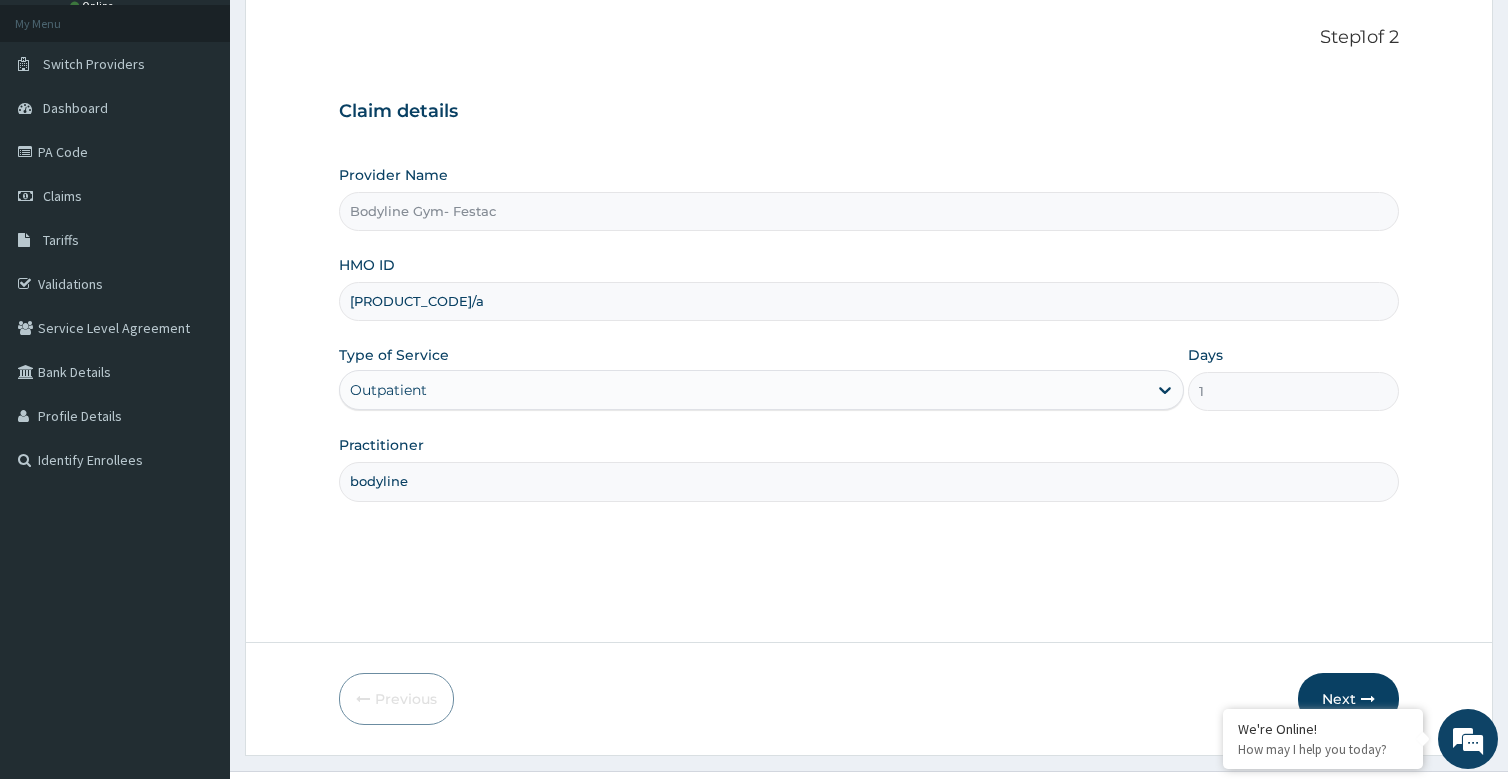 scroll, scrollTop: 153, scrollLeft: 0, axis: vertical 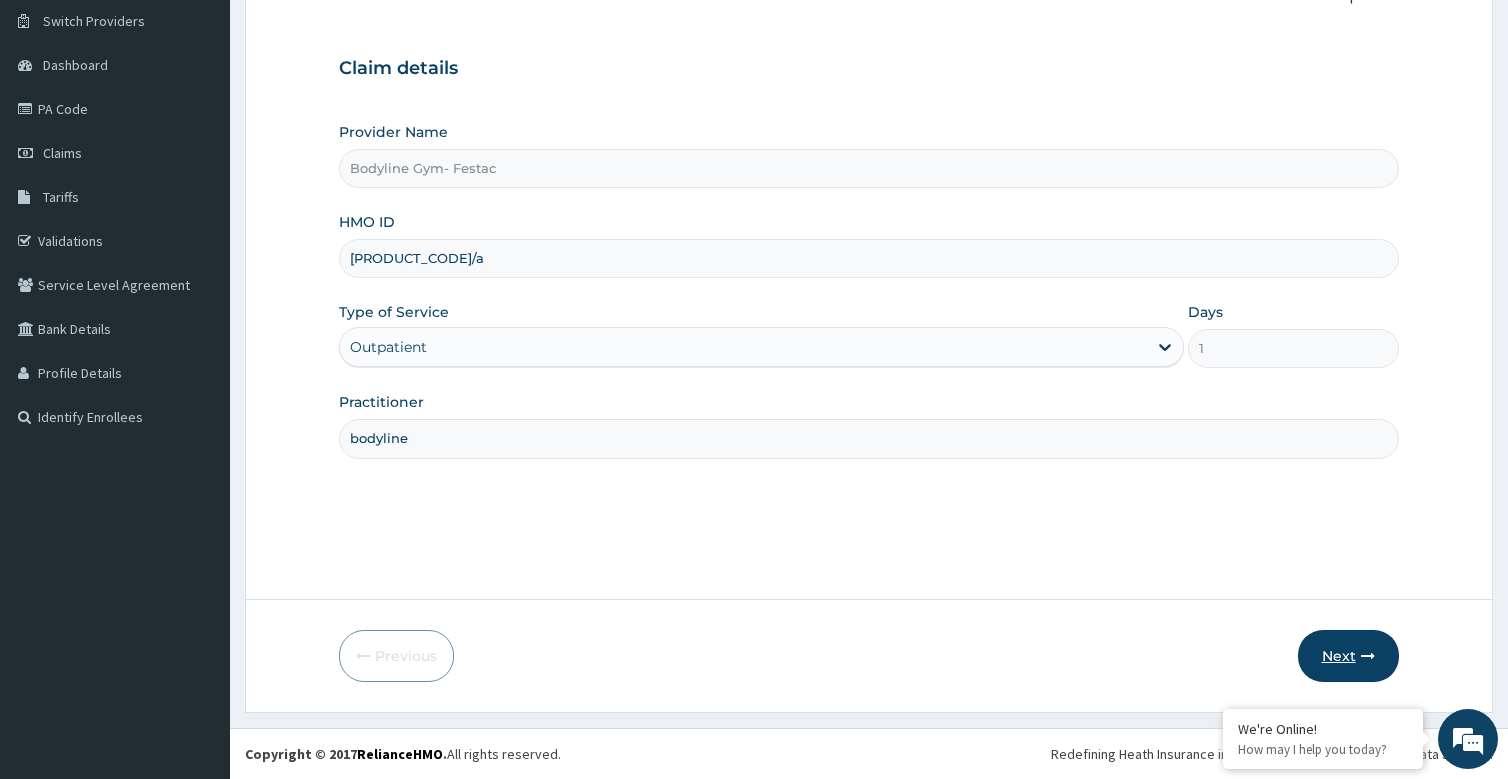 type on "xeg/10066/a" 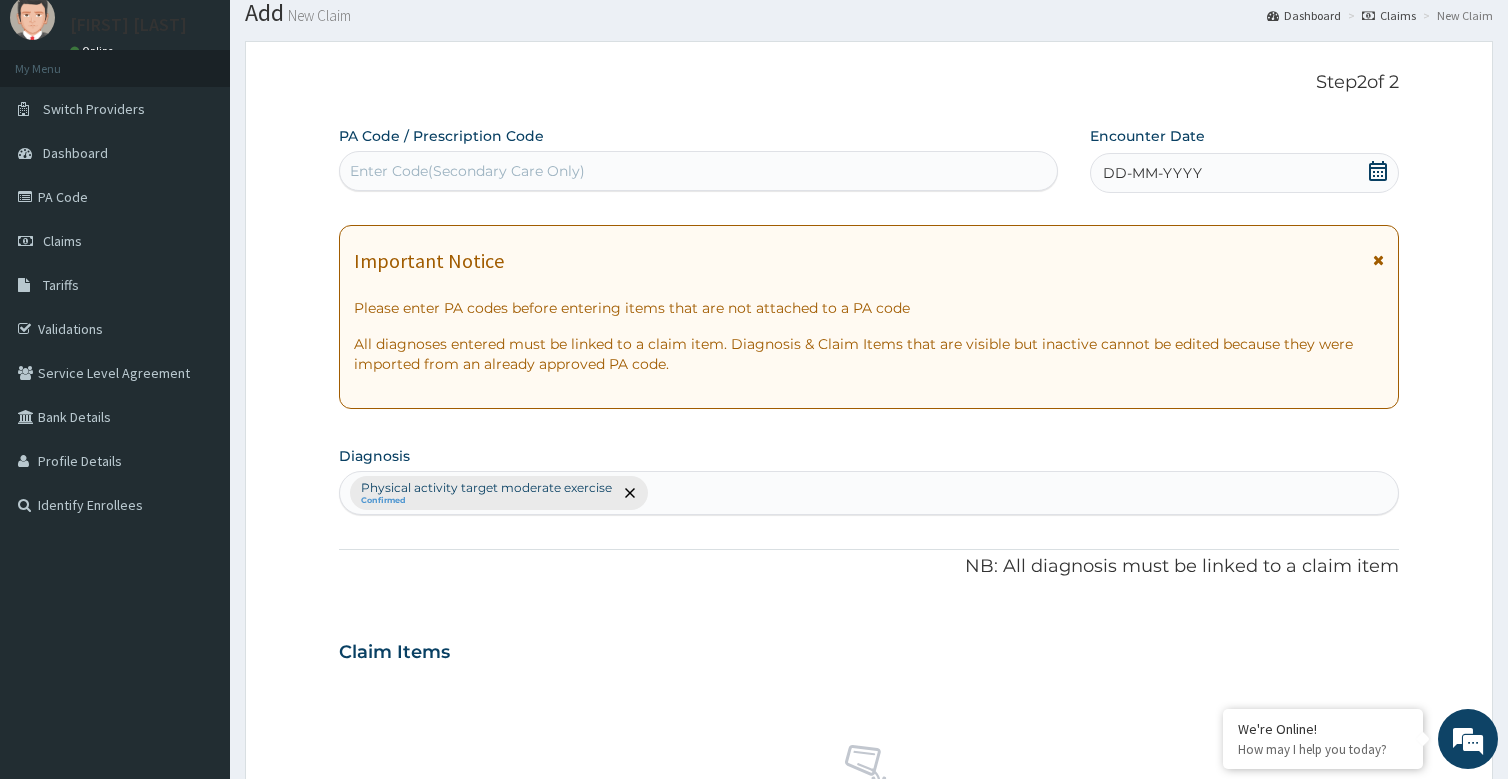 scroll, scrollTop: 0, scrollLeft: 0, axis: both 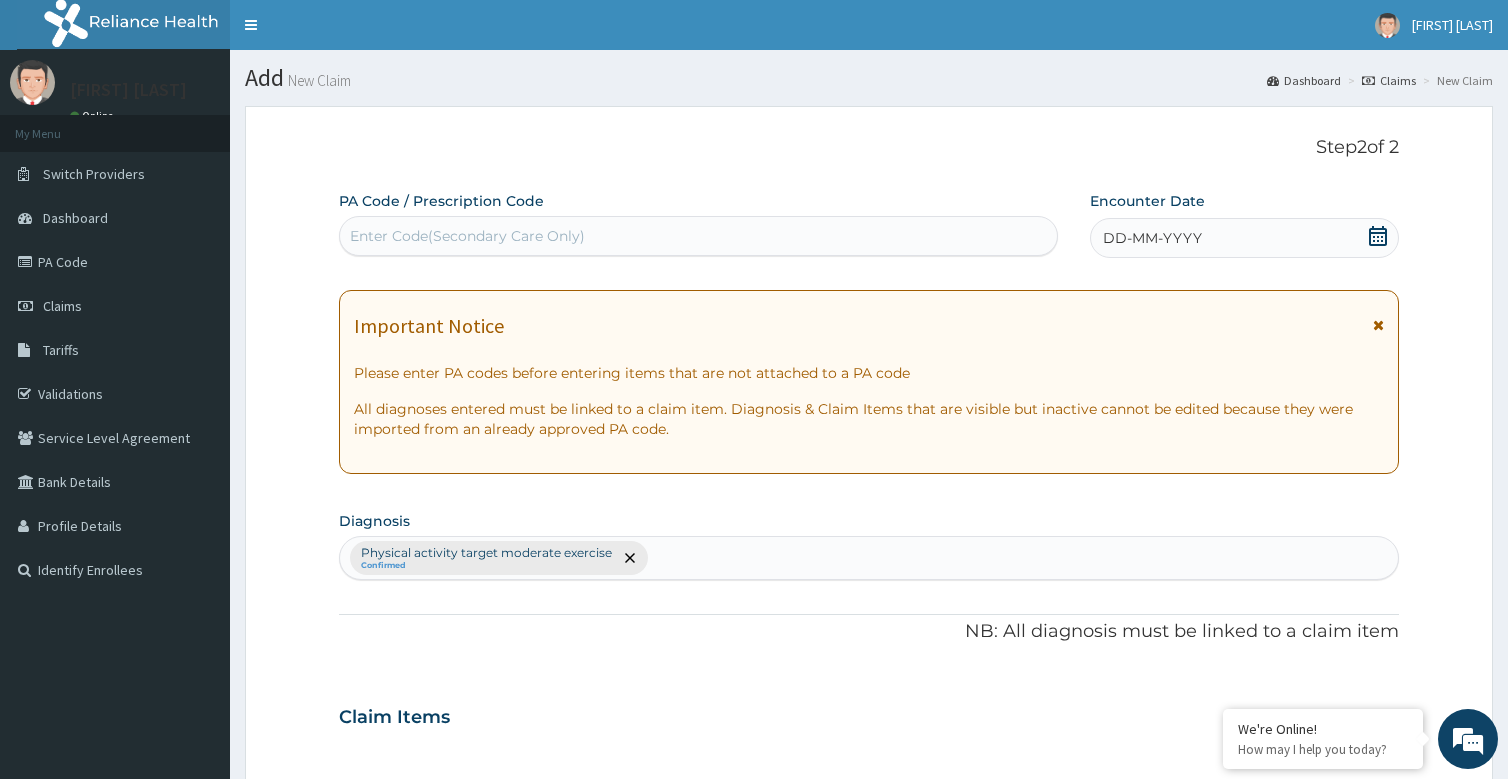 click on "DD-MM-YYYY" at bounding box center (1152, 238) 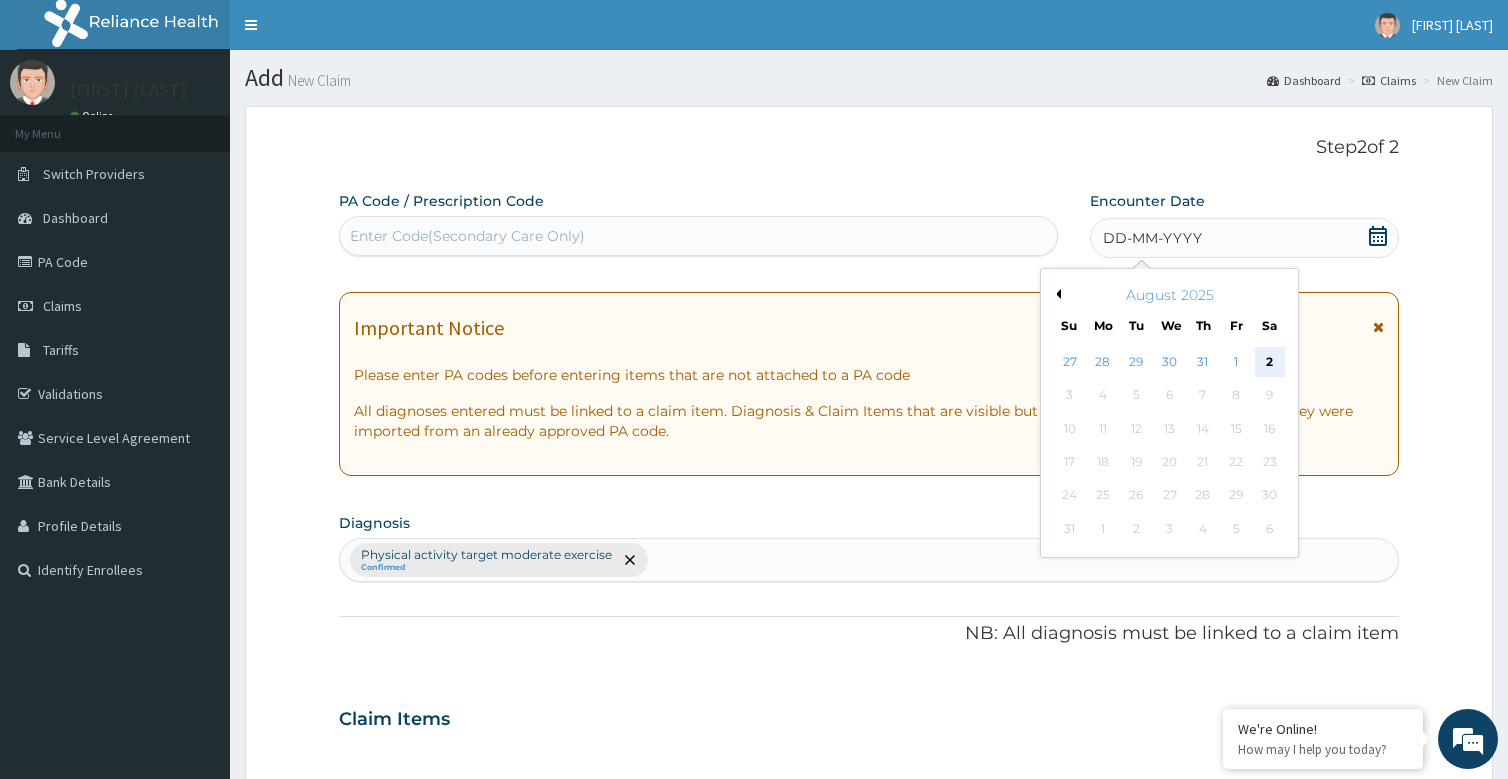 click on "2" at bounding box center (1270, 362) 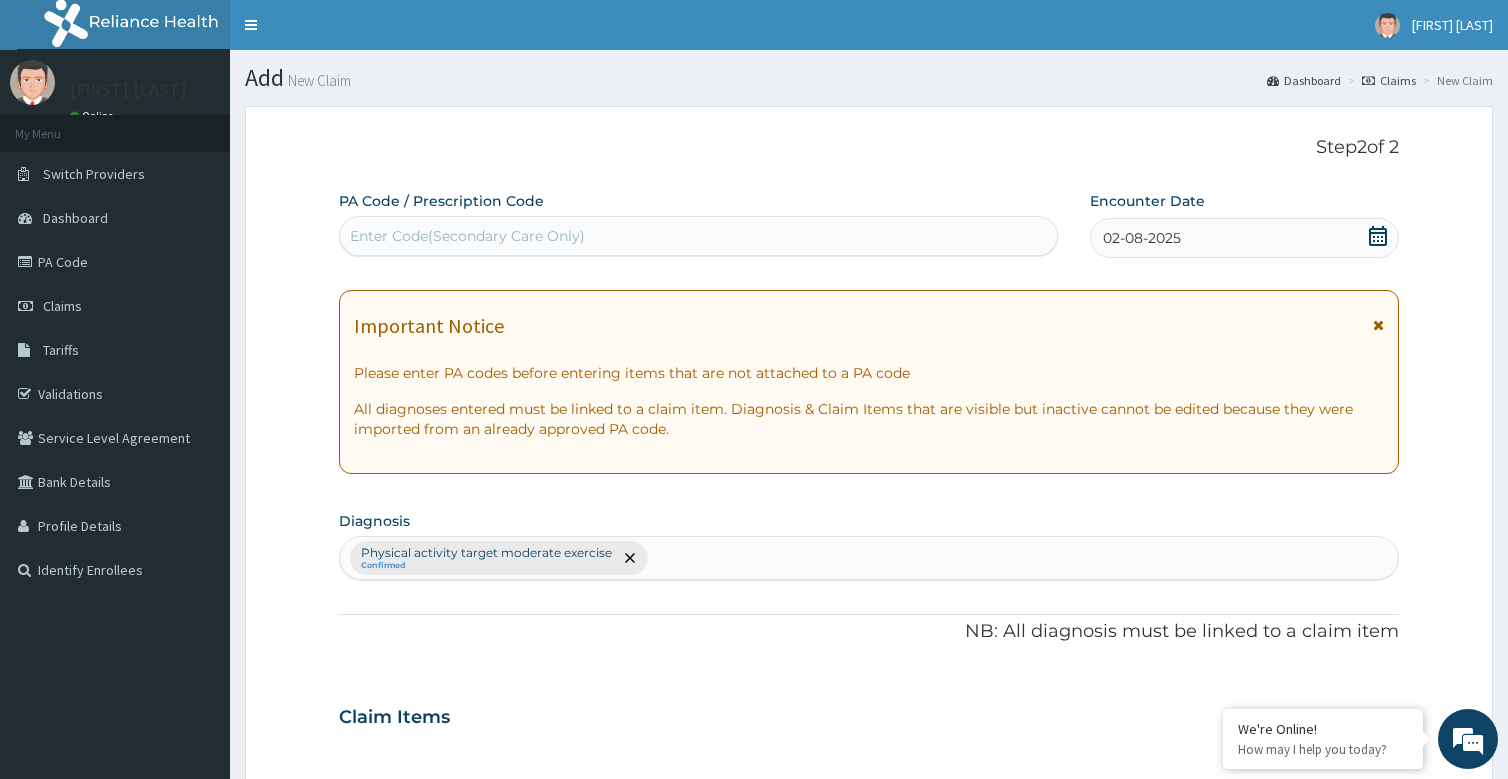 click on "Enter Code(Secondary Care Only)" at bounding box center [467, 236] 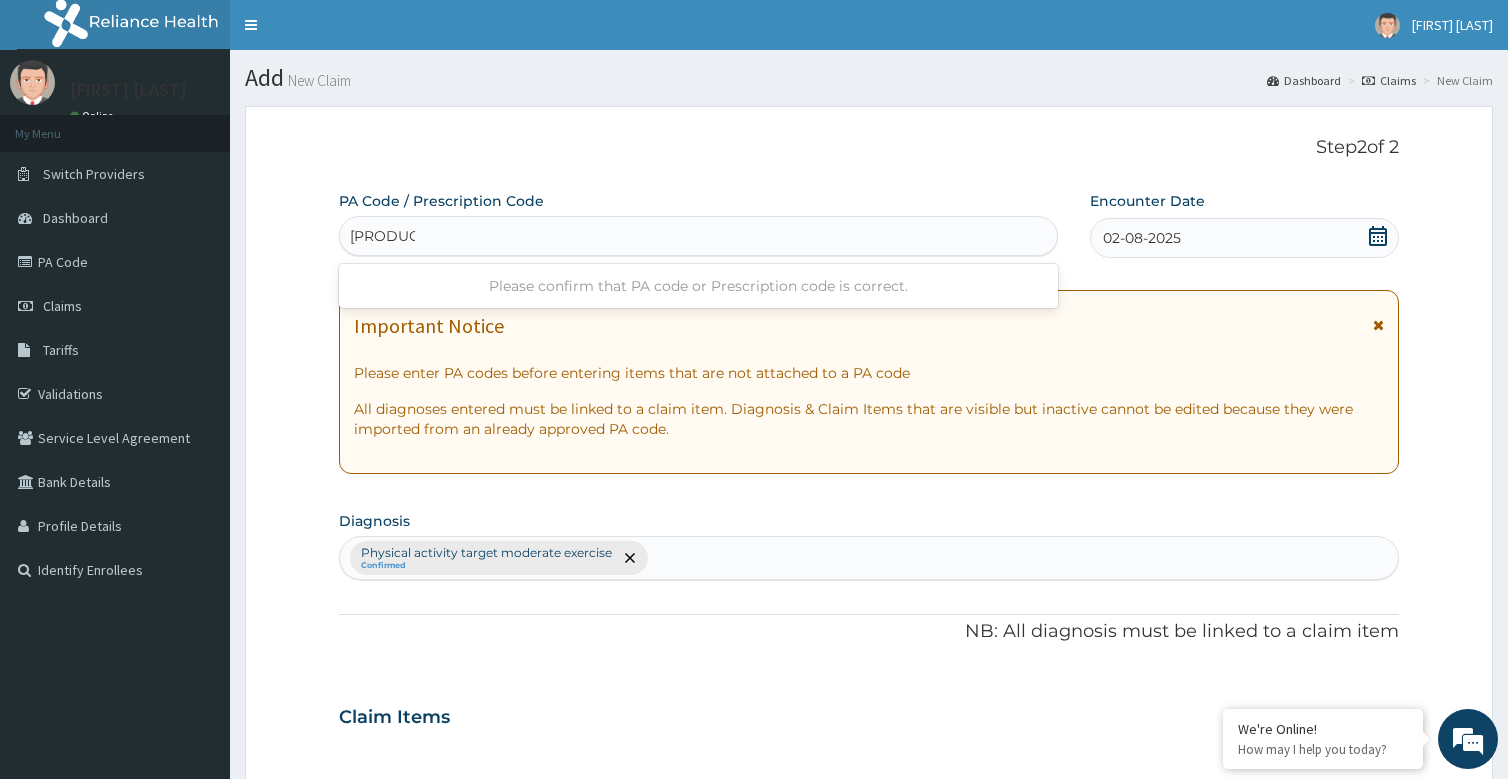 type on "PA/F21F3A" 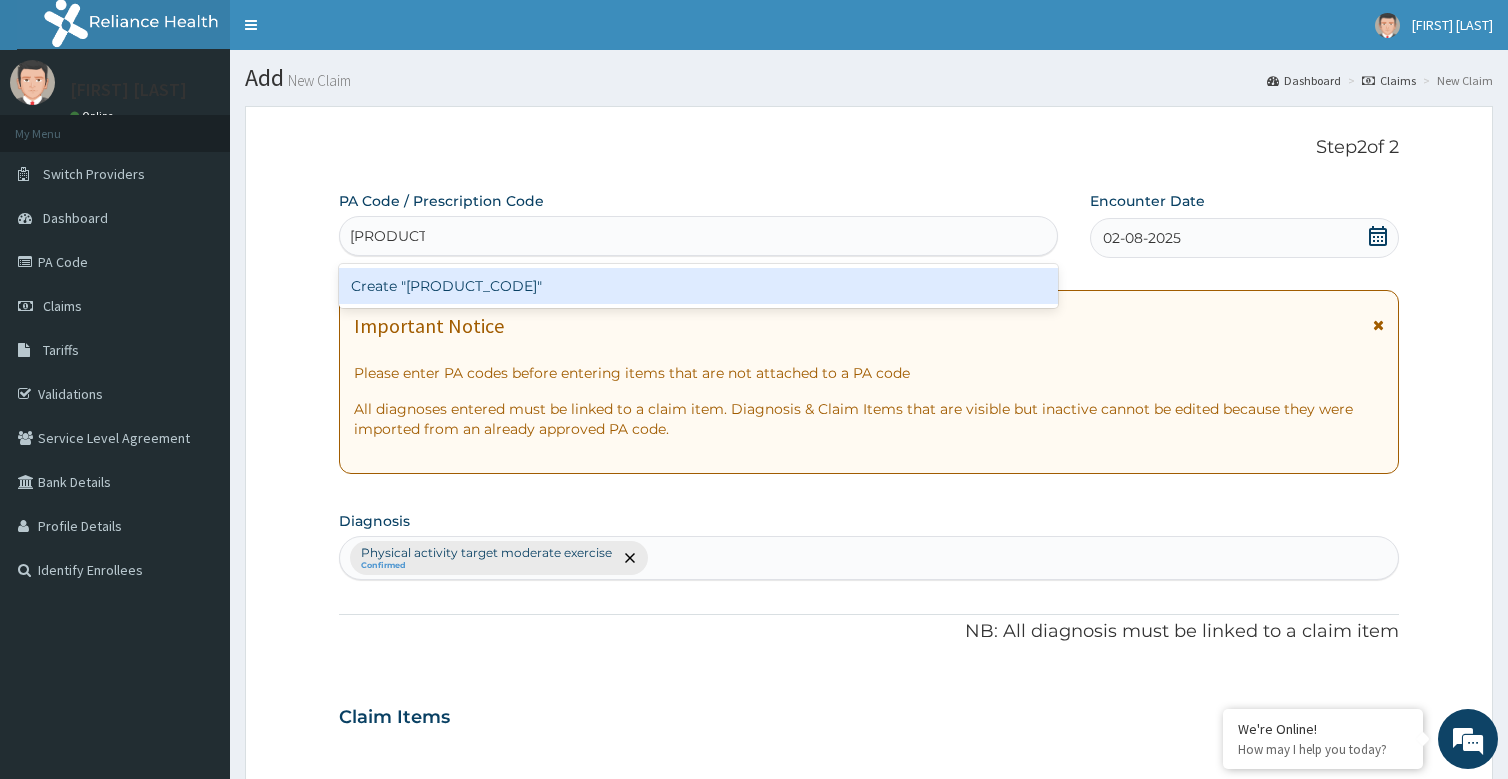 click on "Create "PA/F21F3A"" at bounding box center [698, 286] 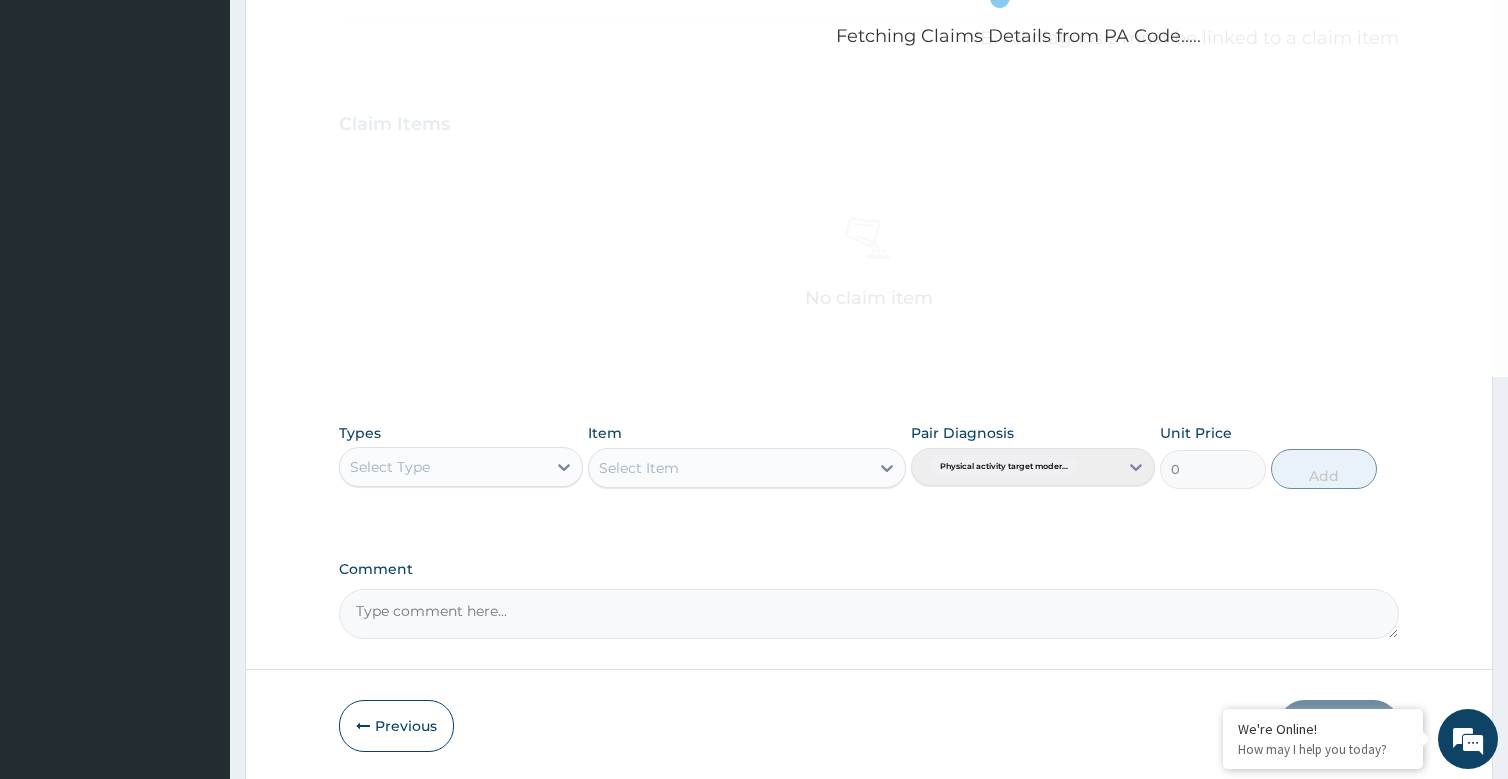 scroll, scrollTop: 600, scrollLeft: 0, axis: vertical 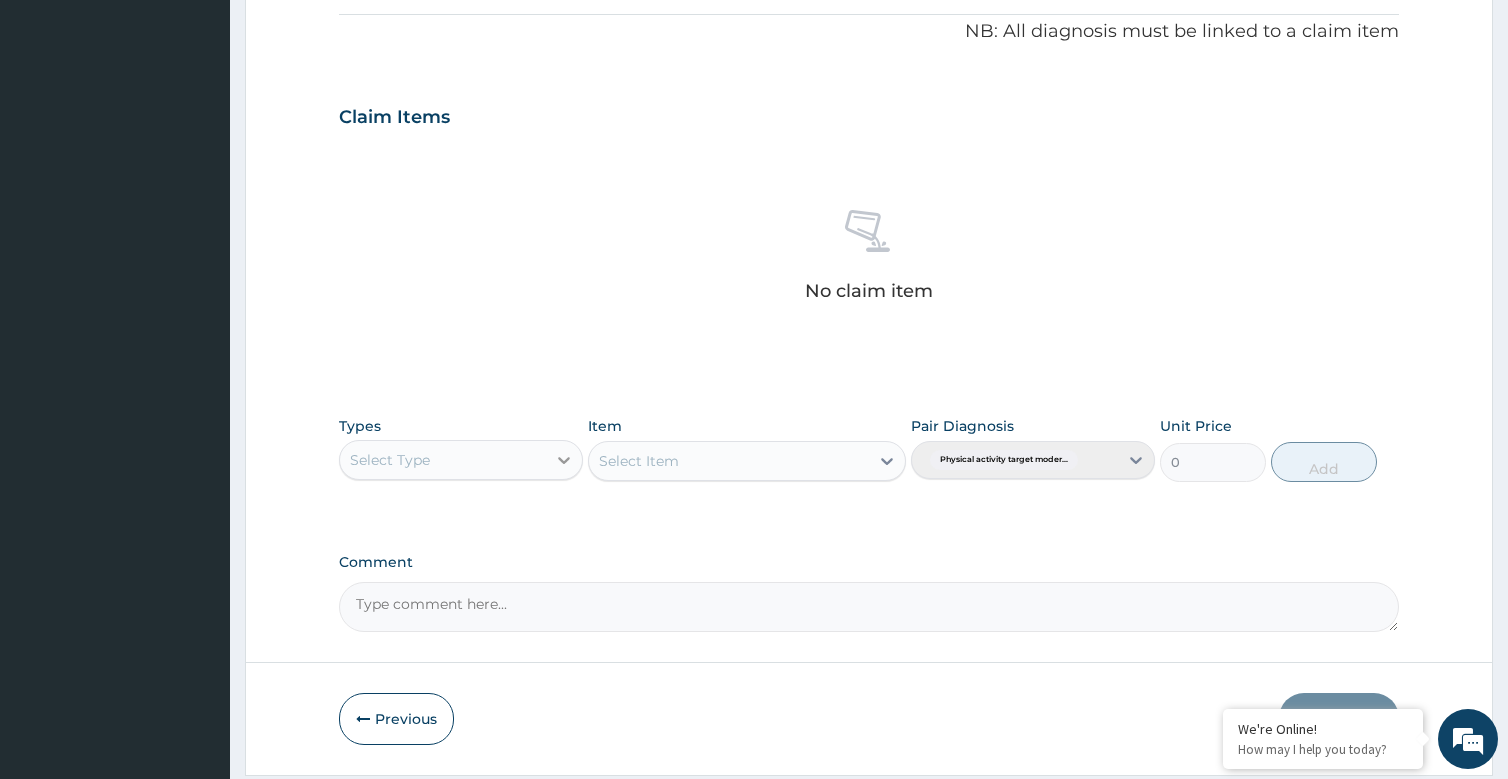 click 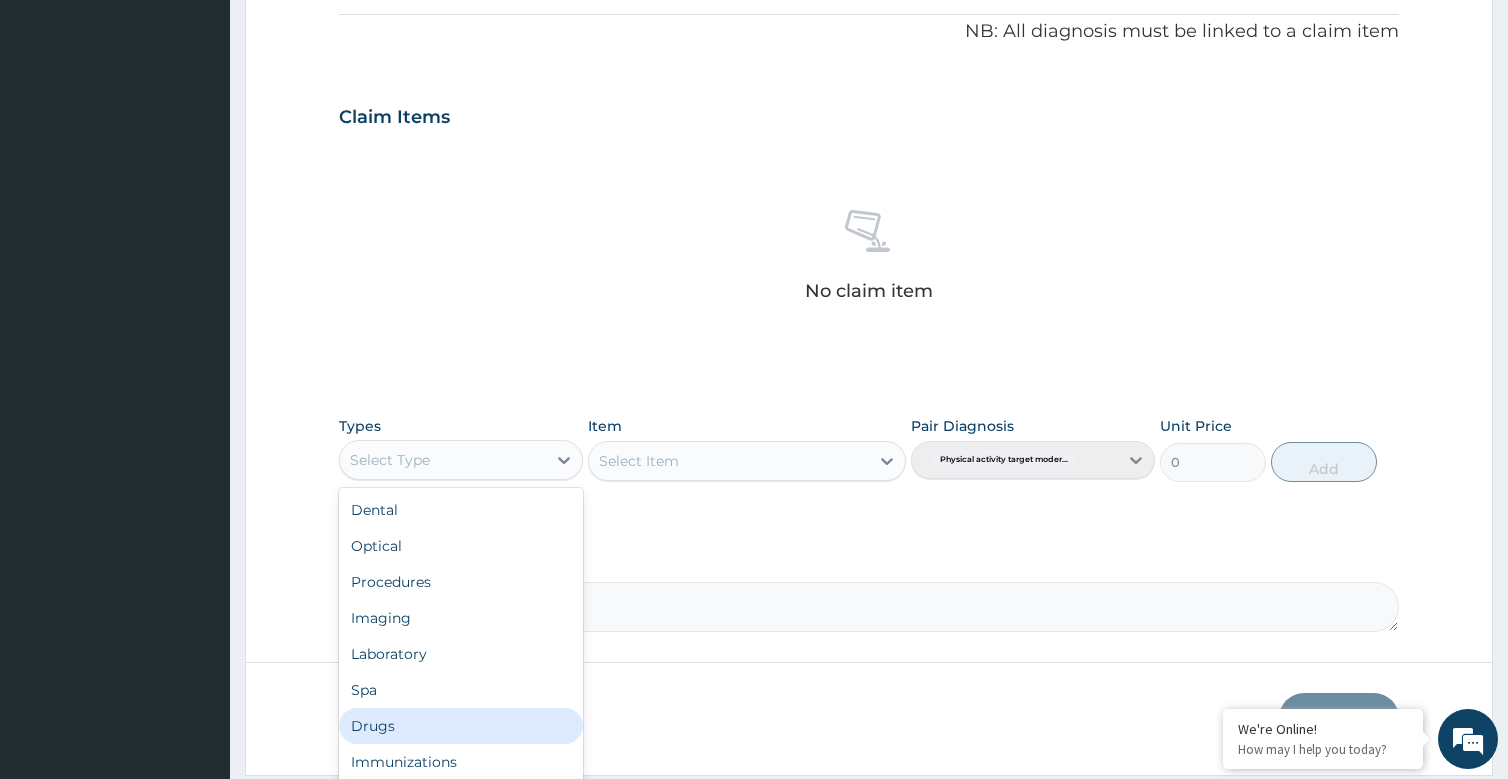 scroll, scrollTop: 68, scrollLeft: 0, axis: vertical 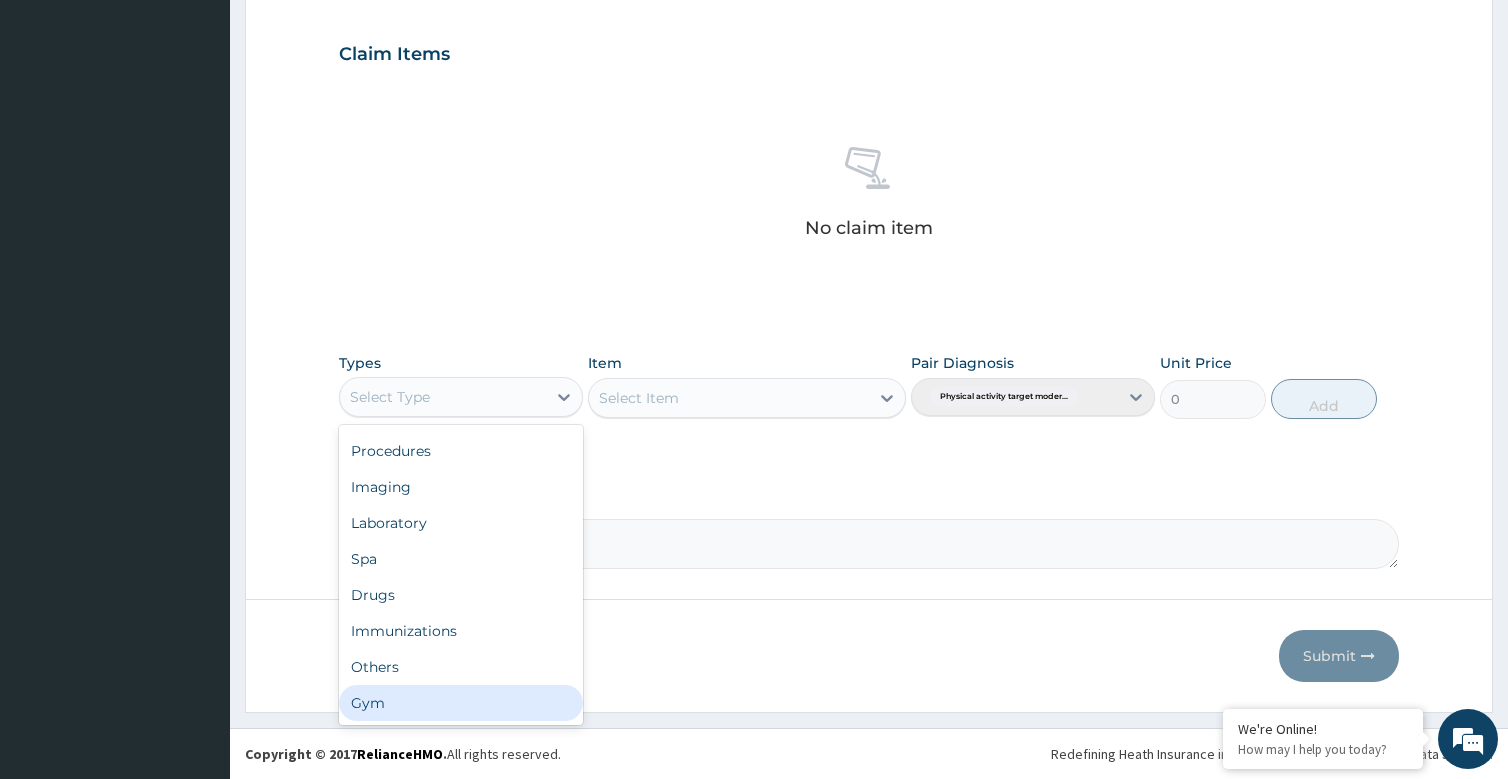 click on "Gym" at bounding box center (461, 703) 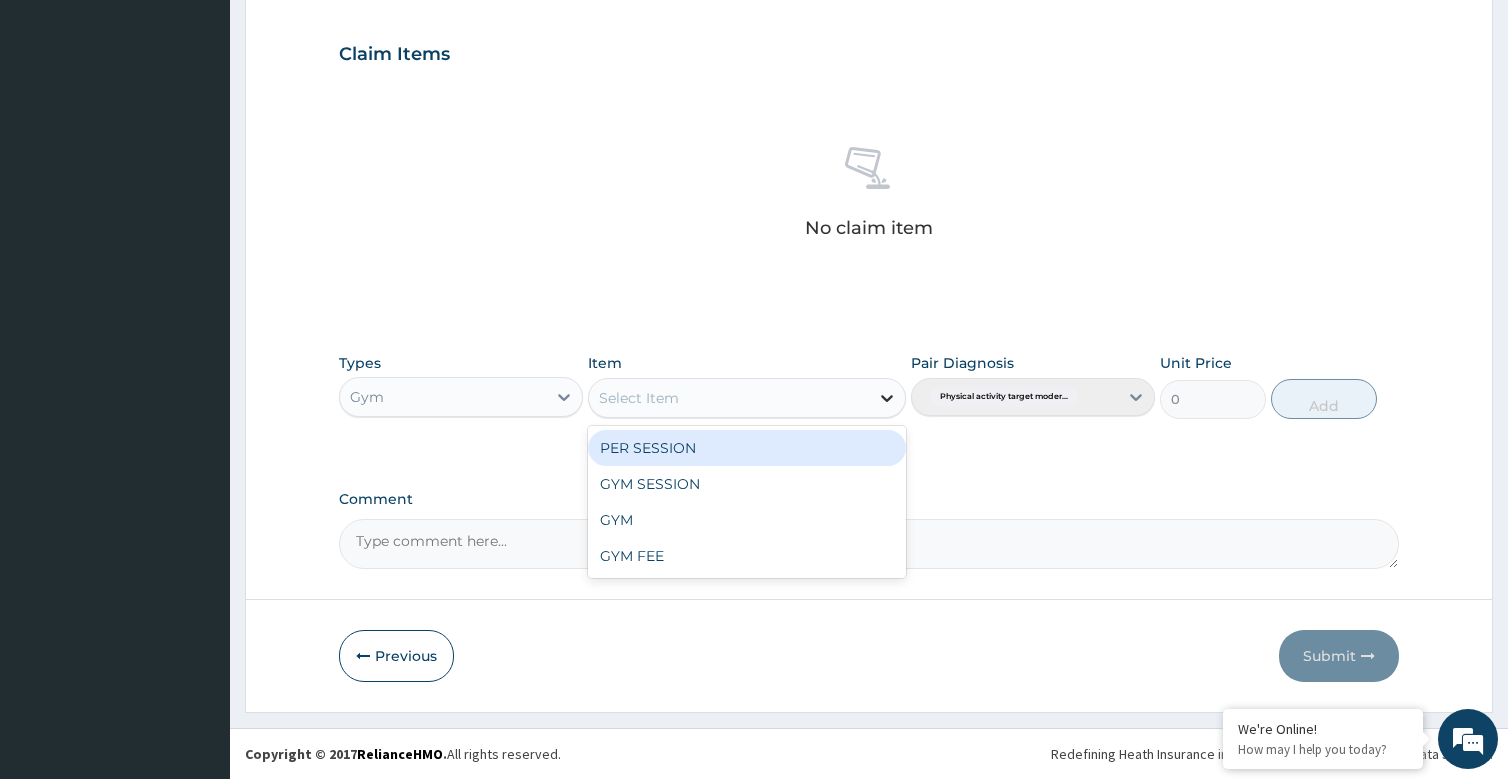 click 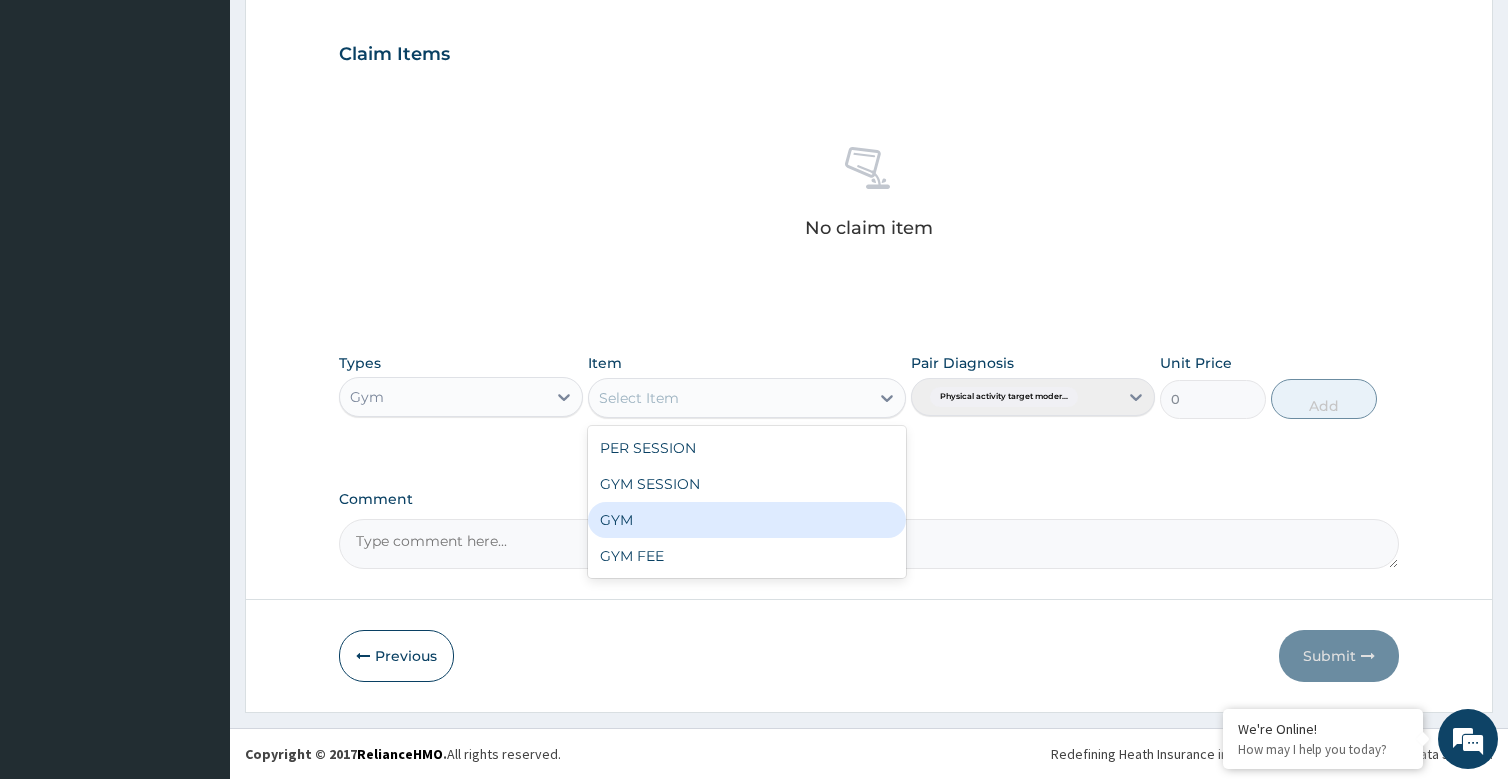 click on "GYM" at bounding box center (747, 520) 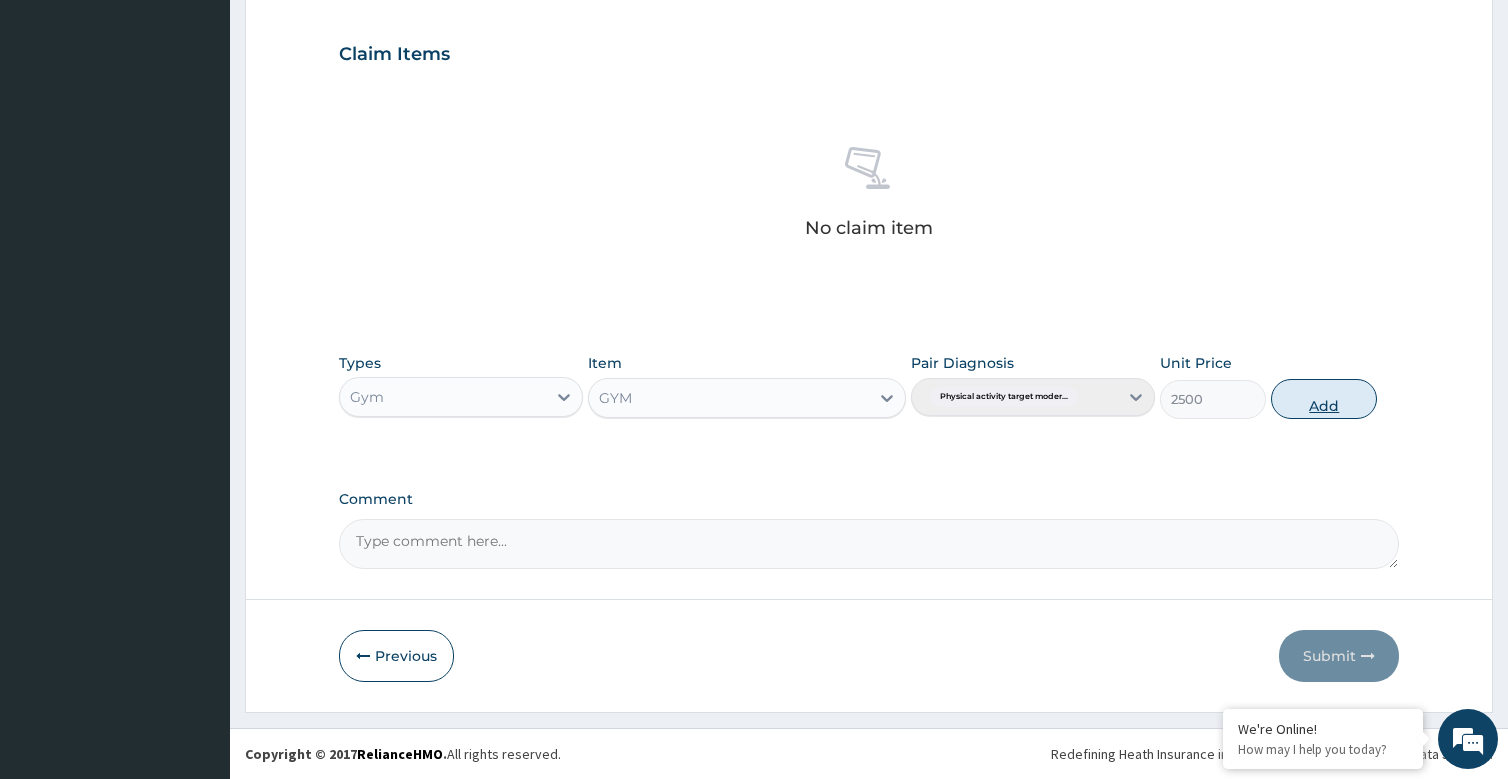click on "Add" at bounding box center (1324, 399) 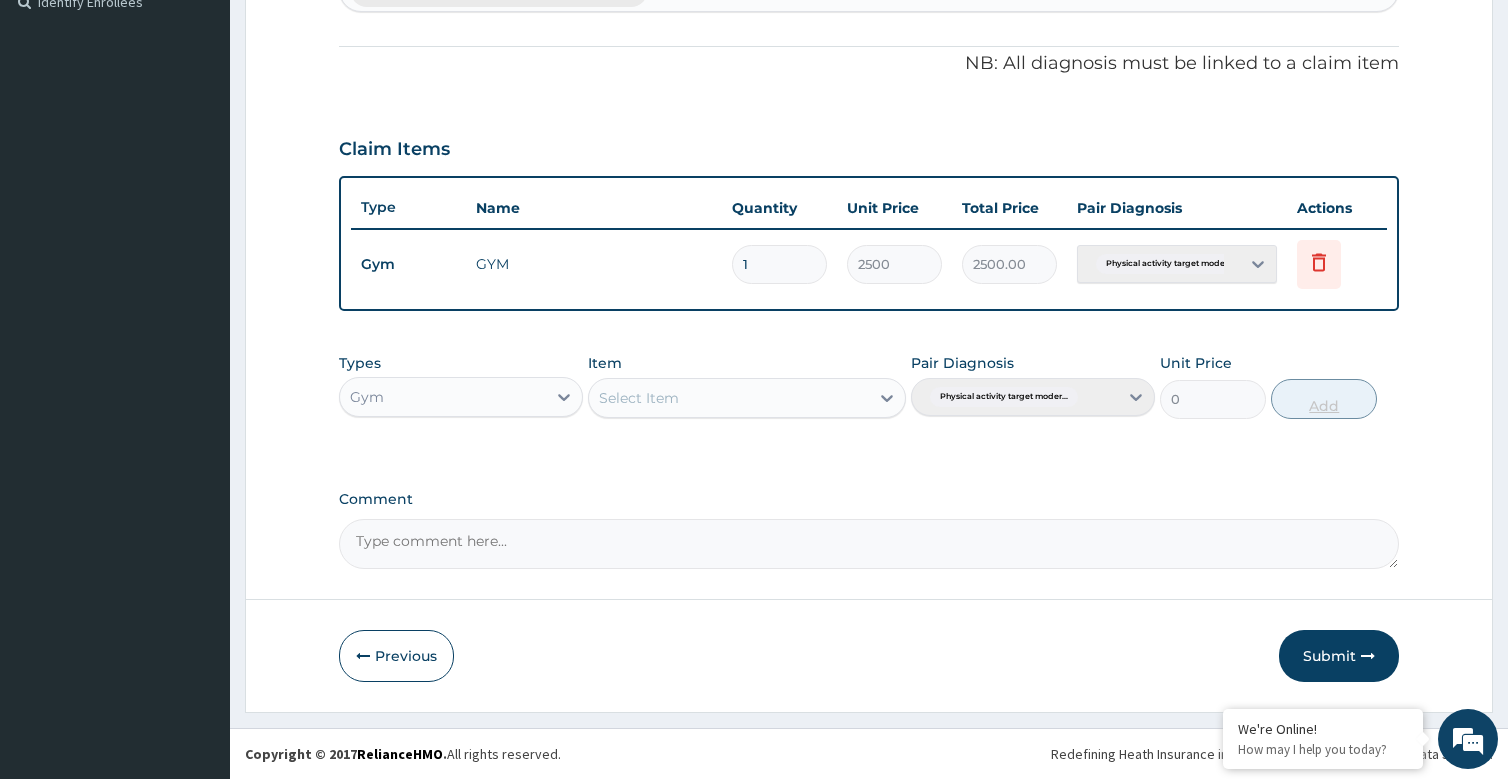 scroll, scrollTop: 568, scrollLeft: 0, axis: vertical 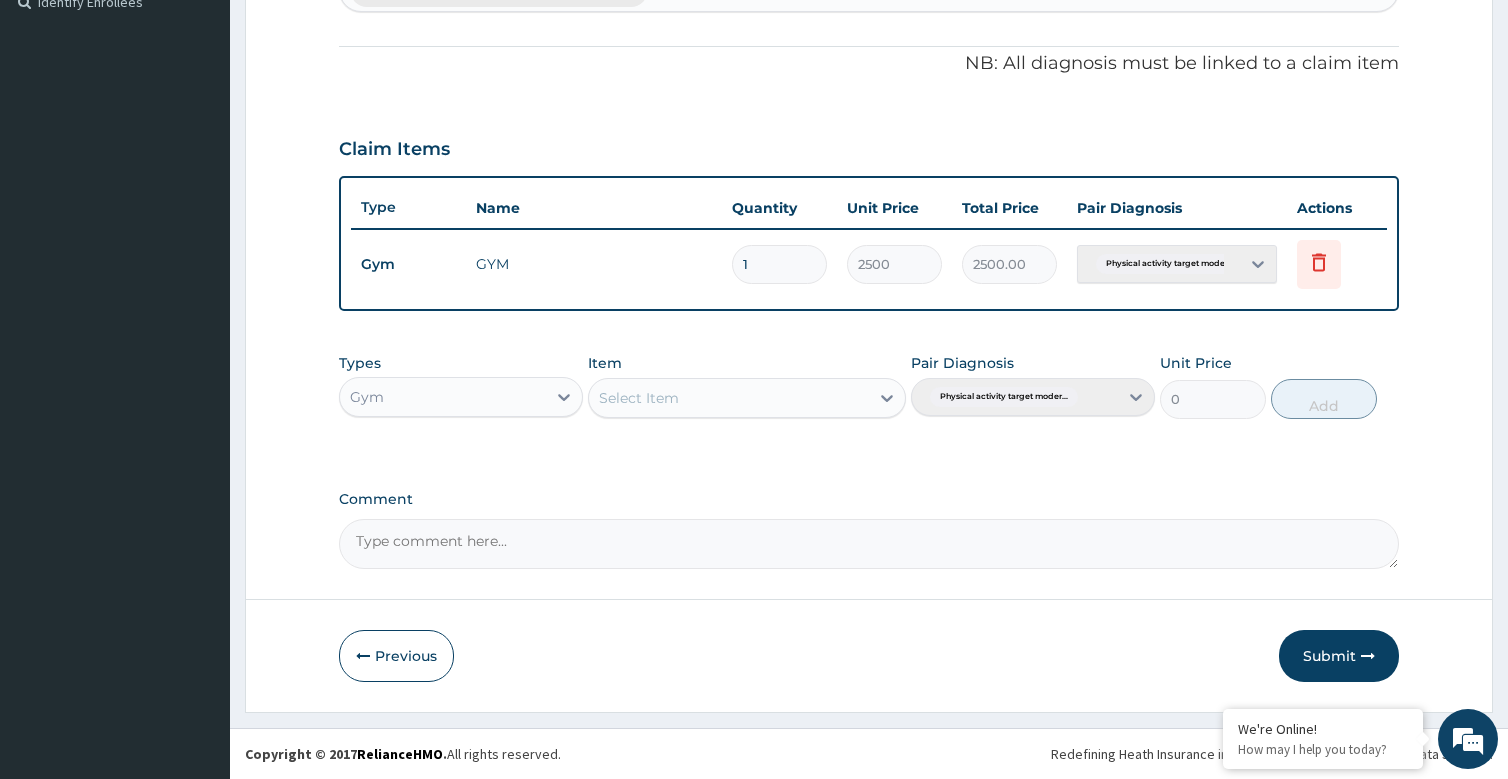 click on "Step  2  of 2 PA Code / Prescription Code PA/F21F3A Encounter Date 02-08-2025 Important Notice Please enter PA codes before entering items that are not attached to a PA code   All diagnoses entered must be linked to a claim item. Diagnosis & Claim Items that are visible but inactive cannot be edited because they were imported from an already approved PA code. Diagnosis Physical activity target moderate exercise Confirmed NB: All diagnosis must be linked to a claim item Claim Items Type Name Quantity Unit Price Total Price Pair Diagnosis Actions Gym GYM 1 2500 2500.00 Physical activity target moder... Delete Types Gym Item Select Item Pair Diagnosis Physical activity target moder... Unit Price 0 Add Comment     Previous   Submit" at bounding box center [869, 125] 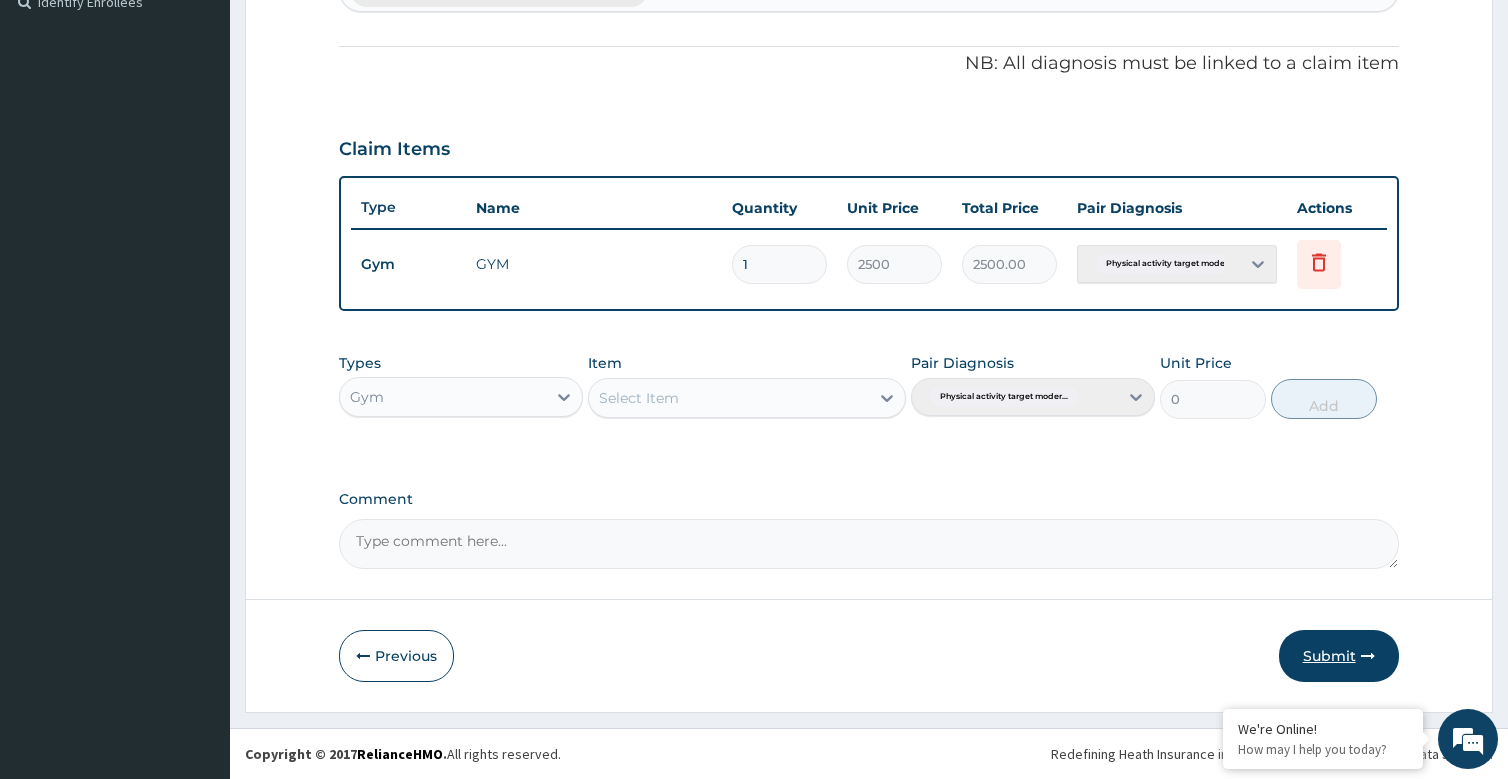 click on "Submit" at bounding box center [1339, 656] 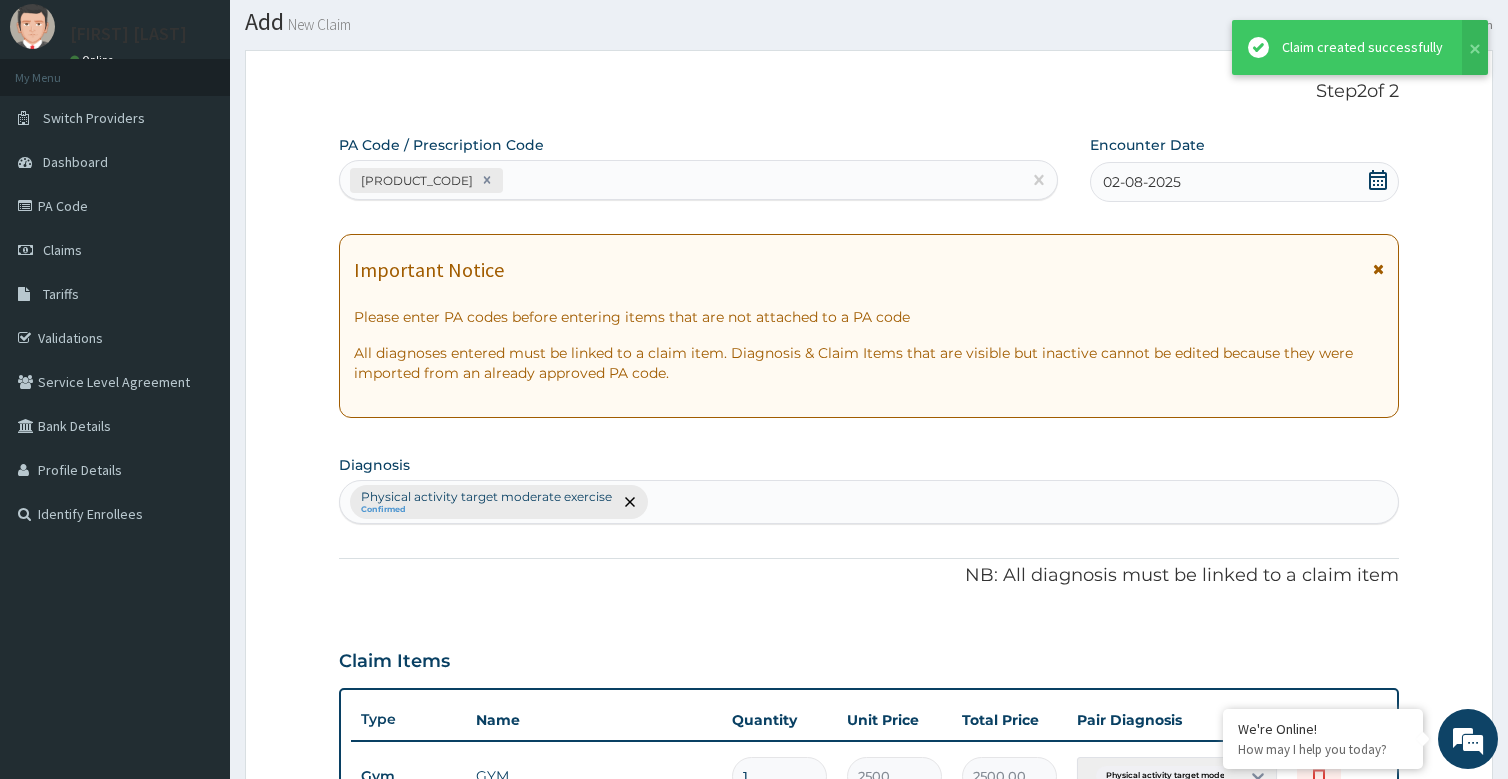 scroll, scrollTop: 568, scrollLeft: 0, axis: vertical 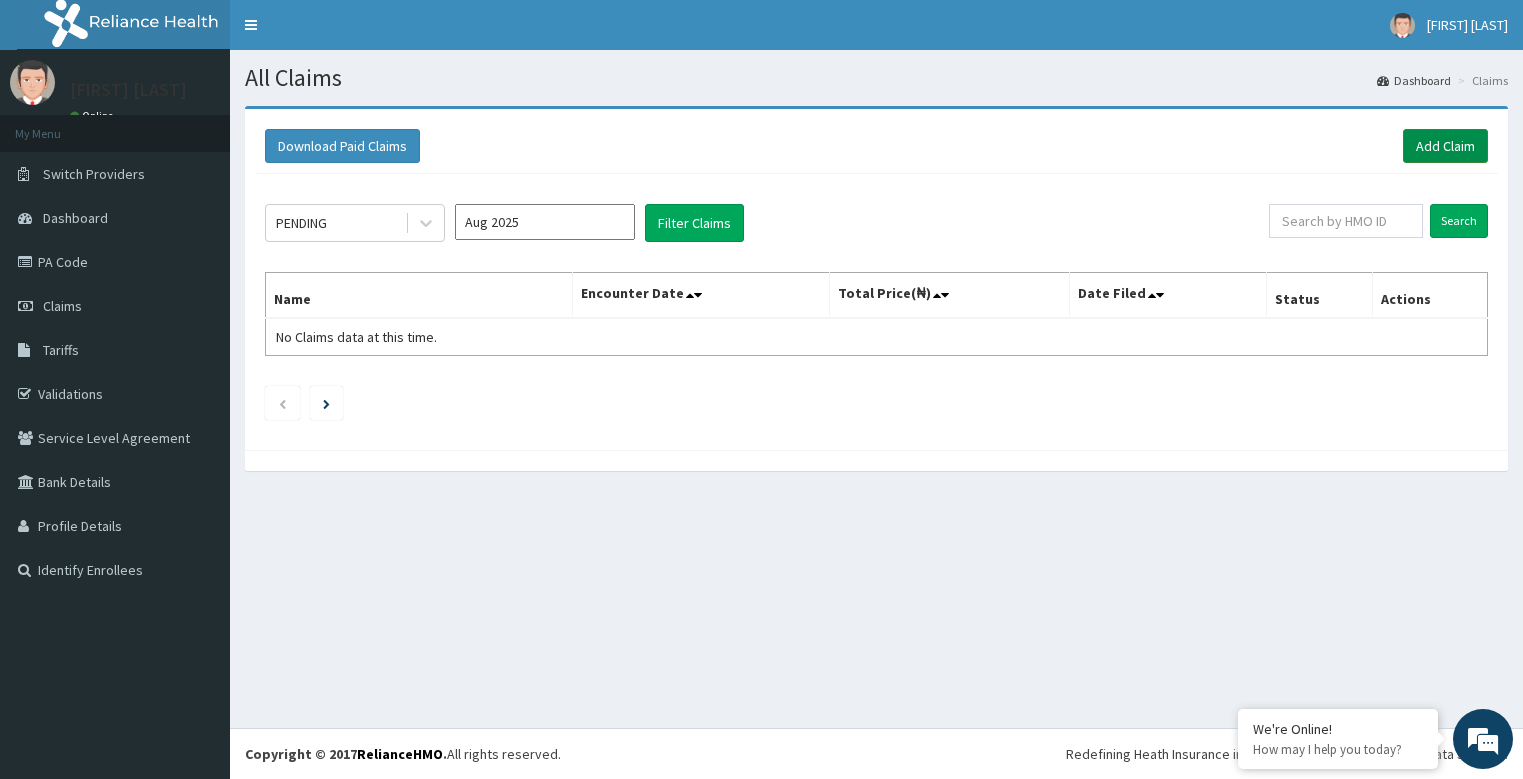 click on "Add Claim" at bounding box center (1445, 146) 